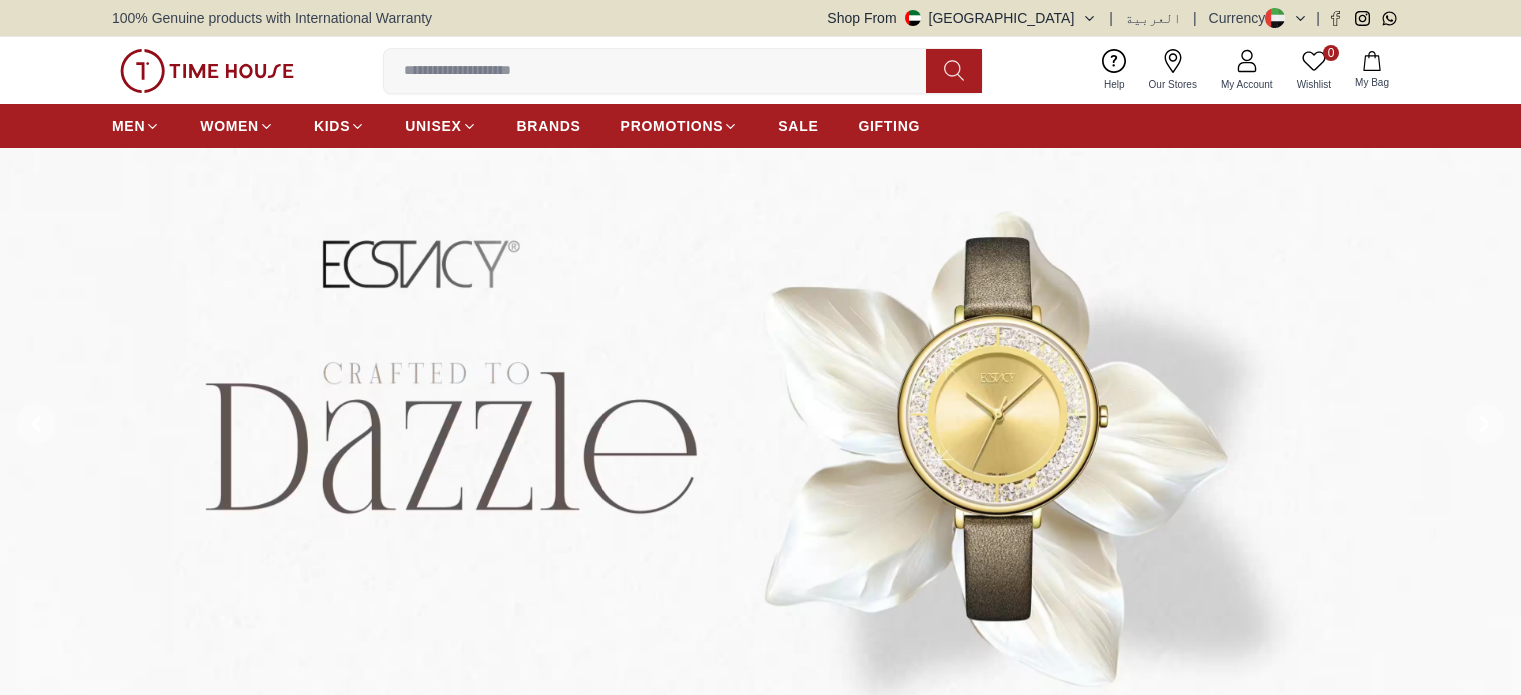 scroll, scrollTop: 0, scrollLeft: 0, axis: both 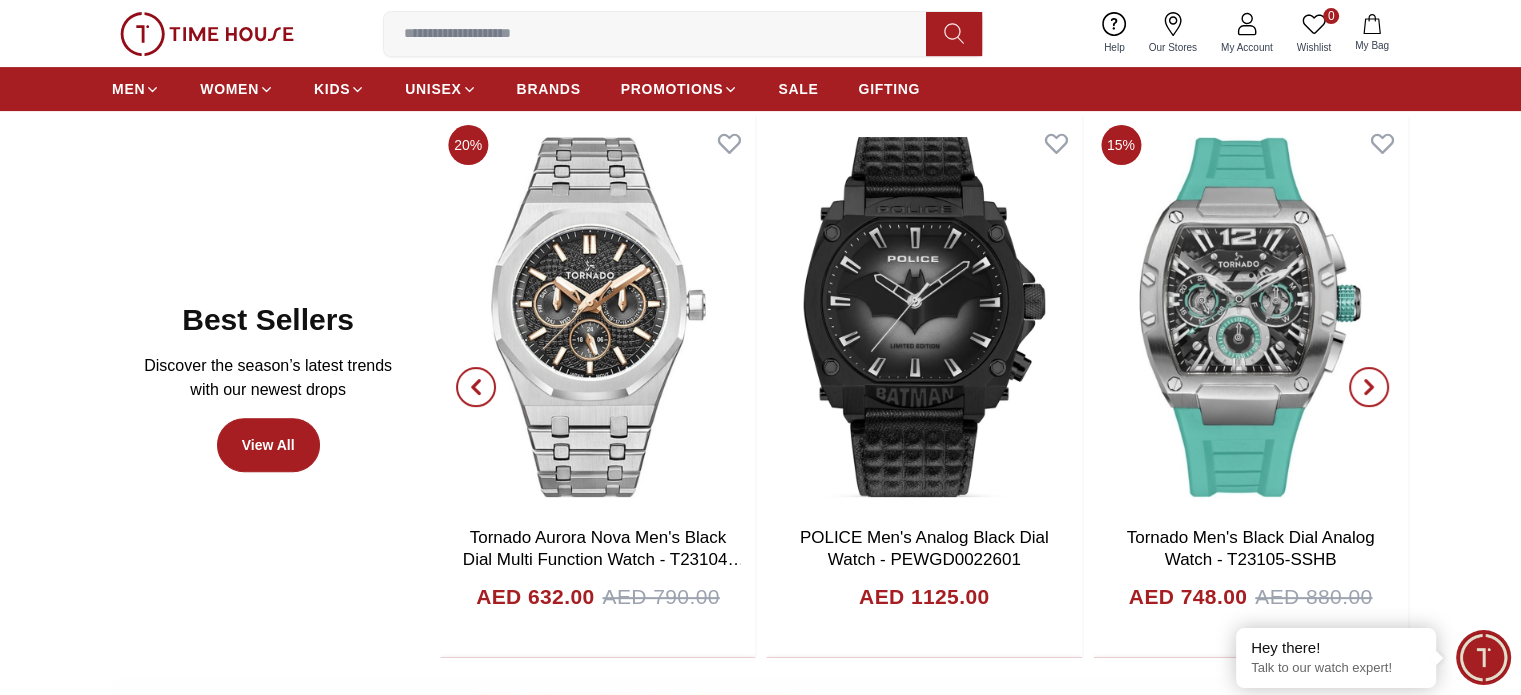 click 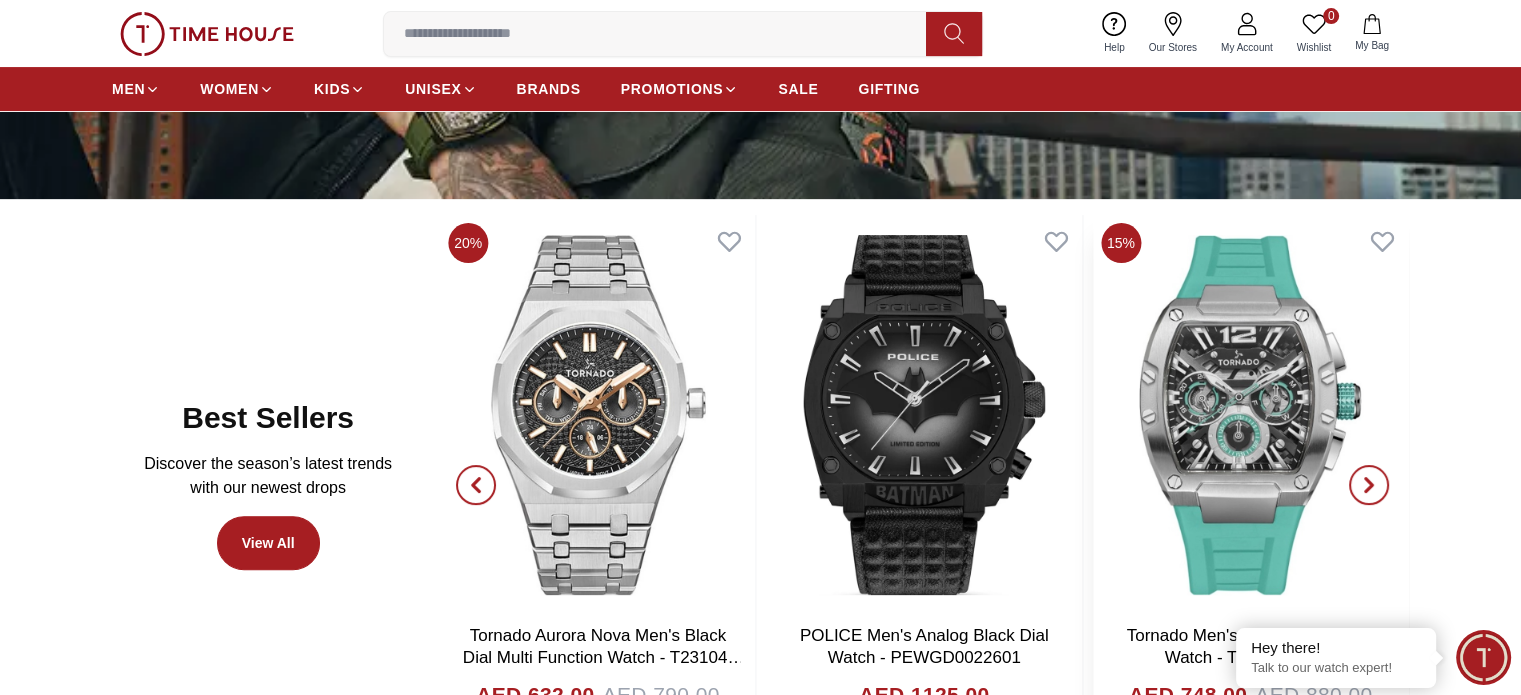 scroll, scrollTop: 500, scrollLeft: 0, axis: vertical 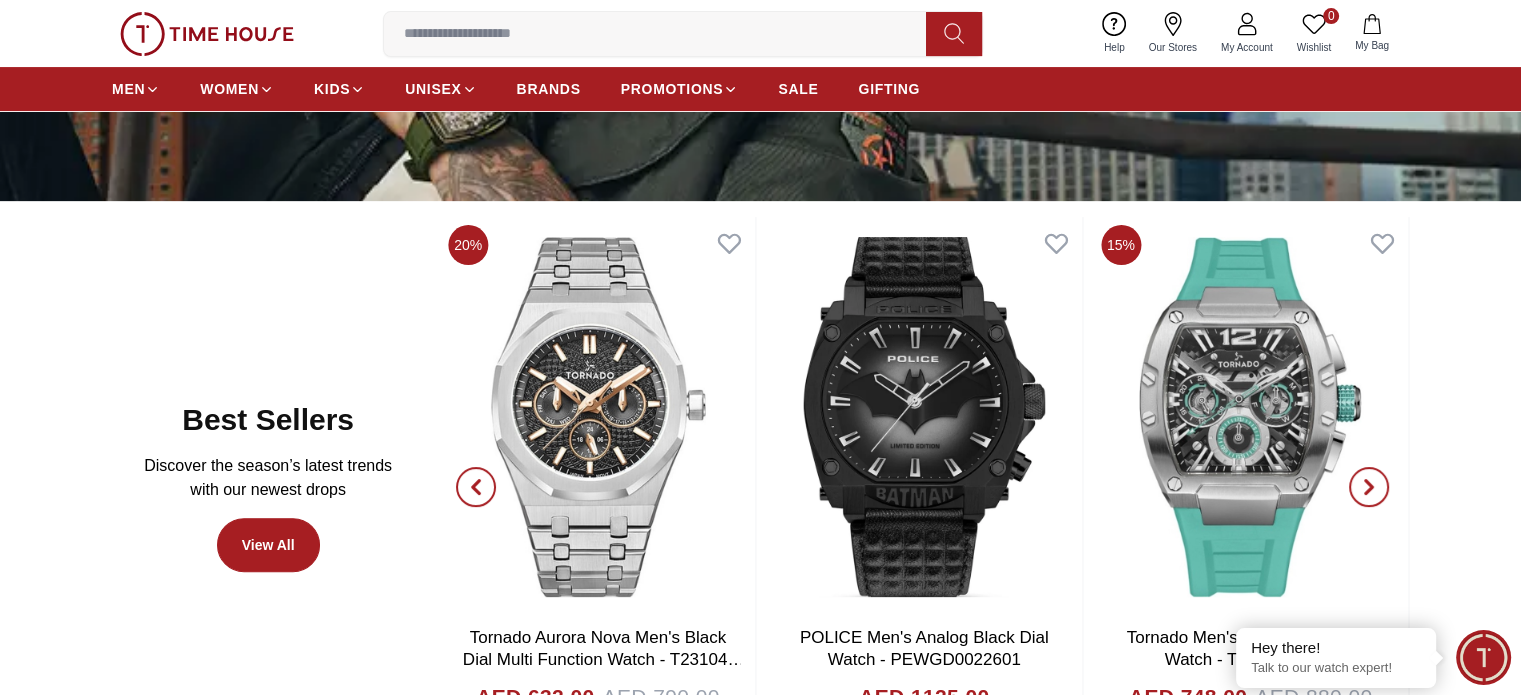 click at bounding box center [1369, 487] 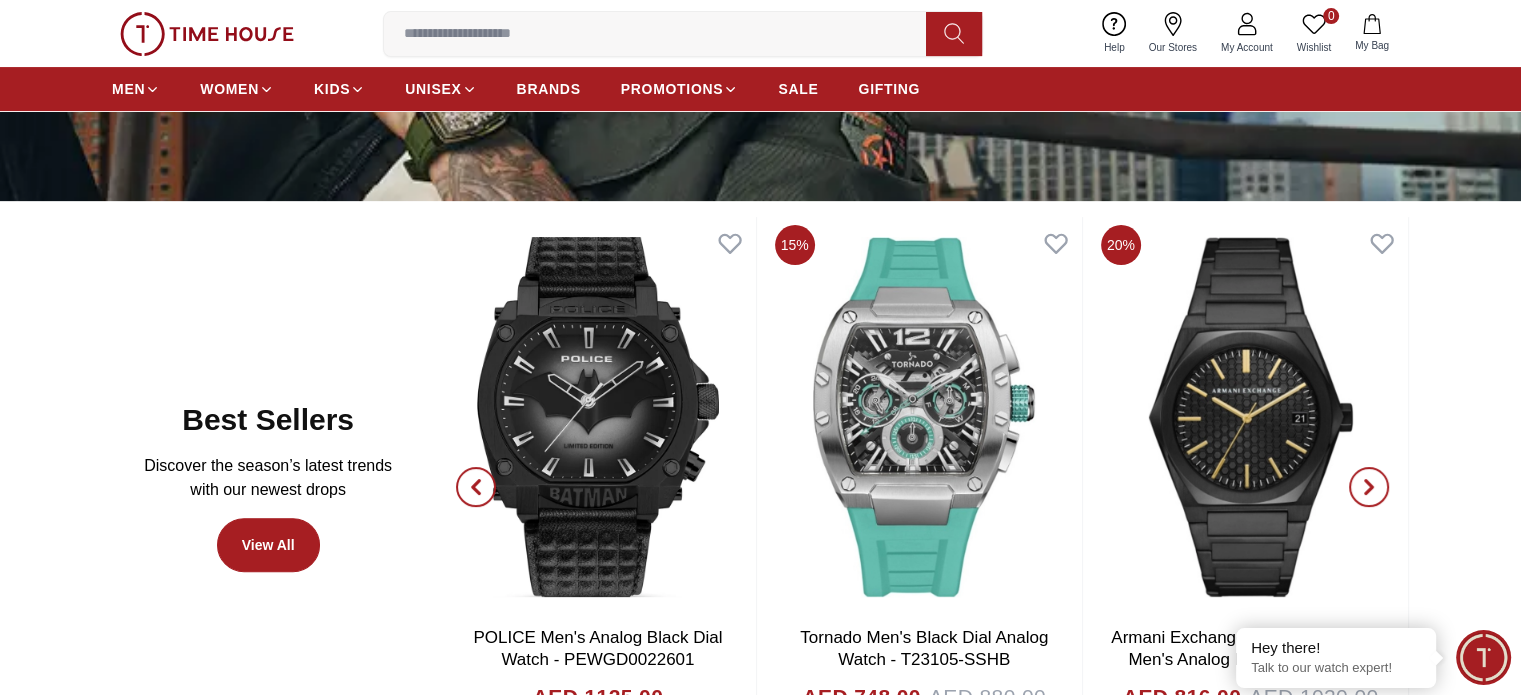click at bounding box center (1369, 487) 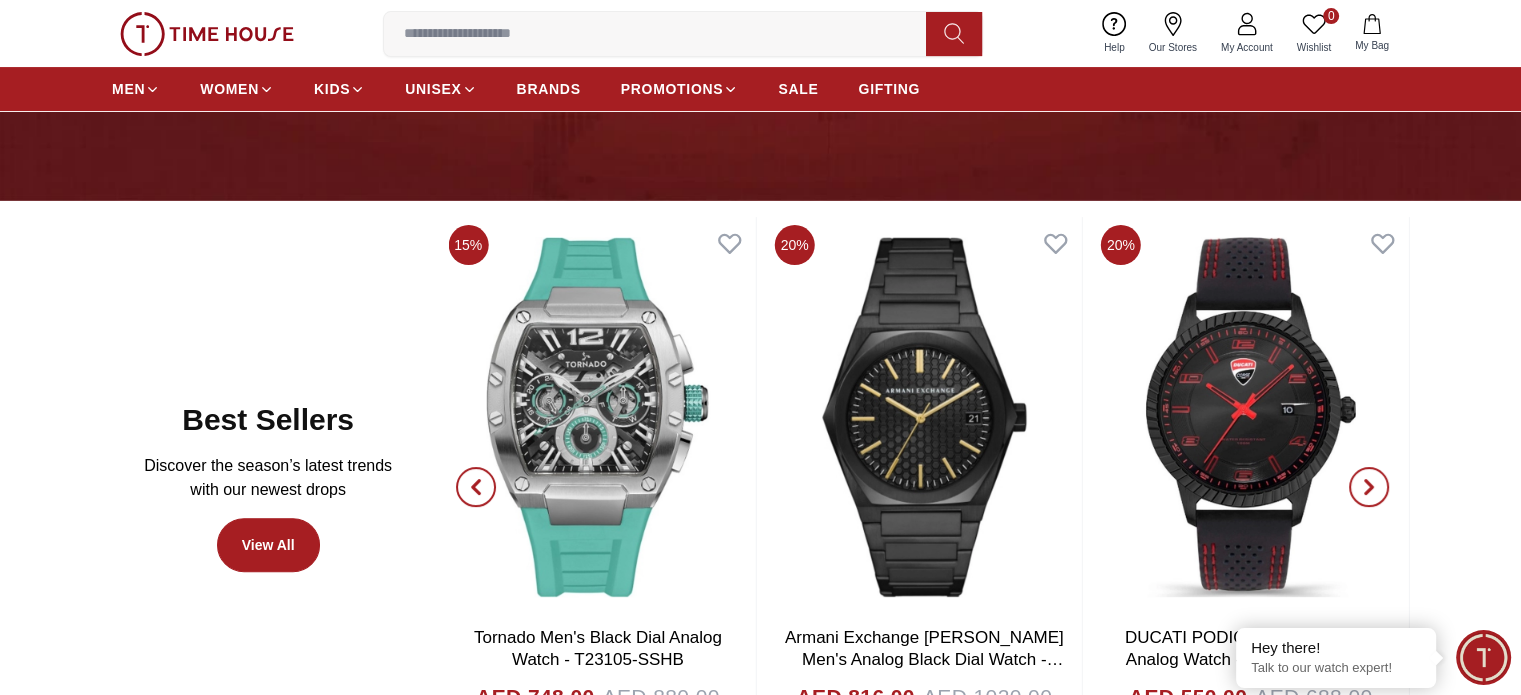 click 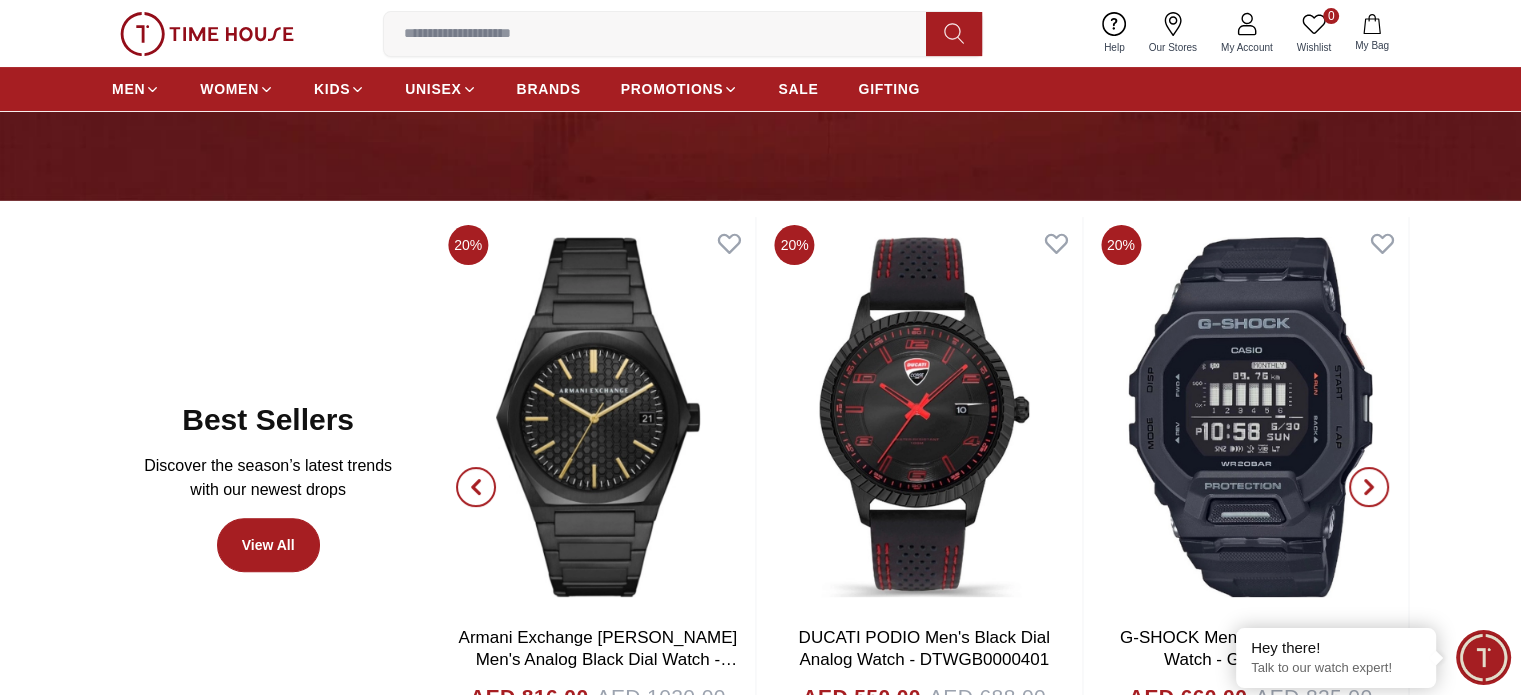 click 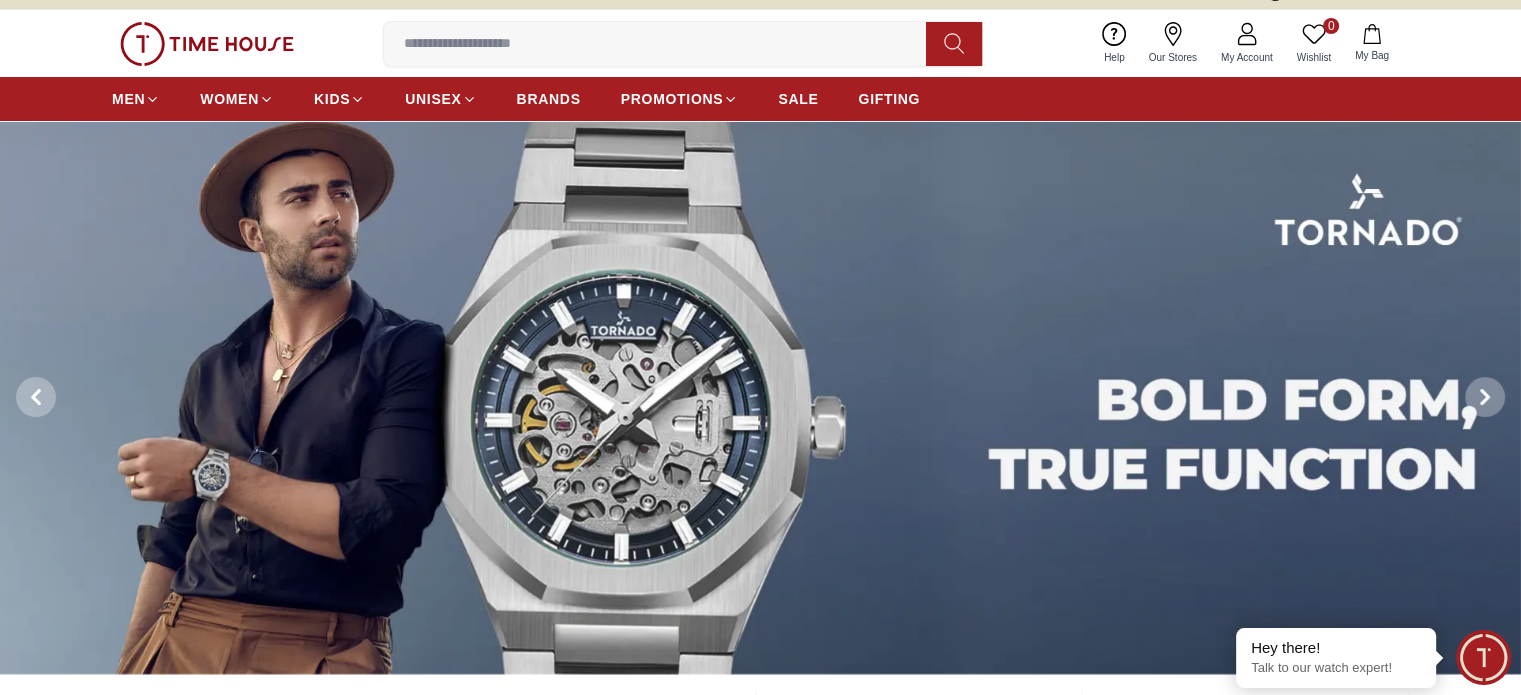 scroll, scrollTop: 0, scrollLeft: 0, axis: both 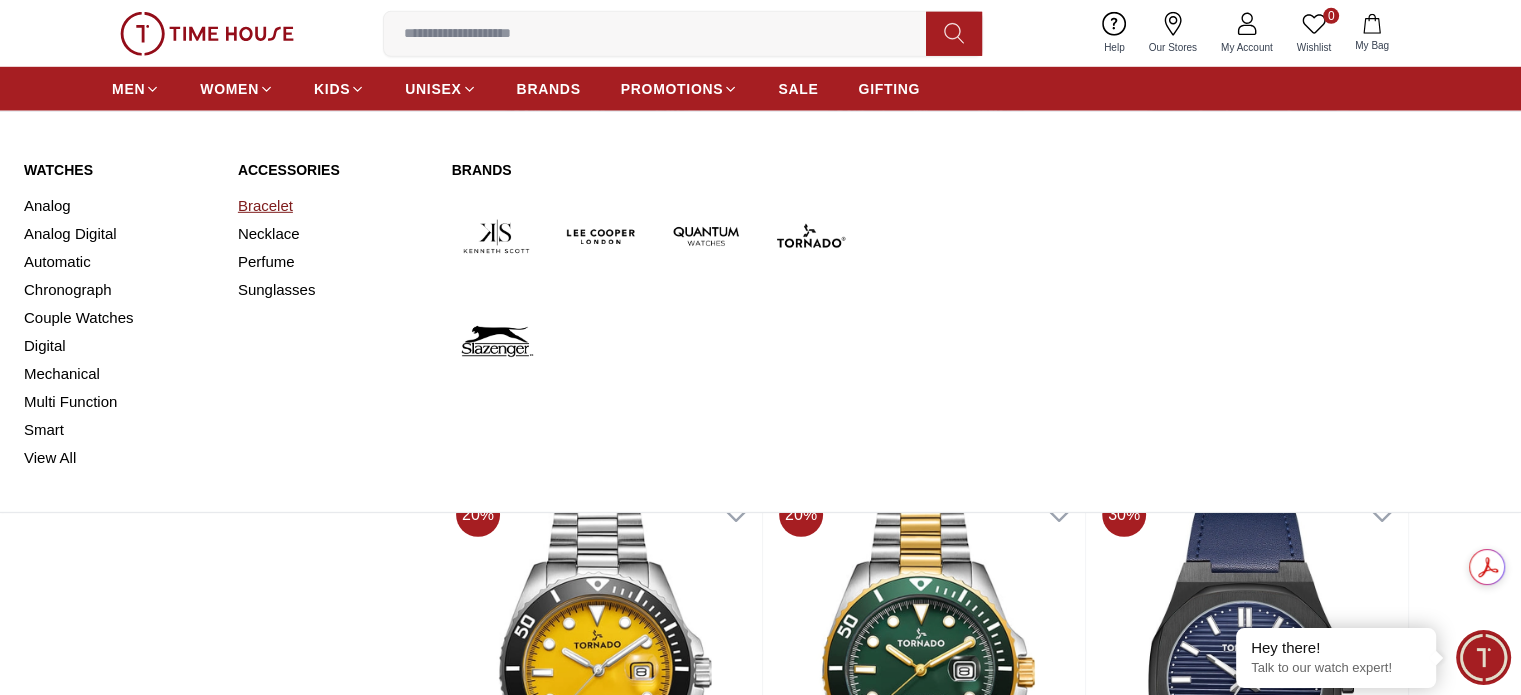 click on "Bracelet" at bounding box center [333, 206] 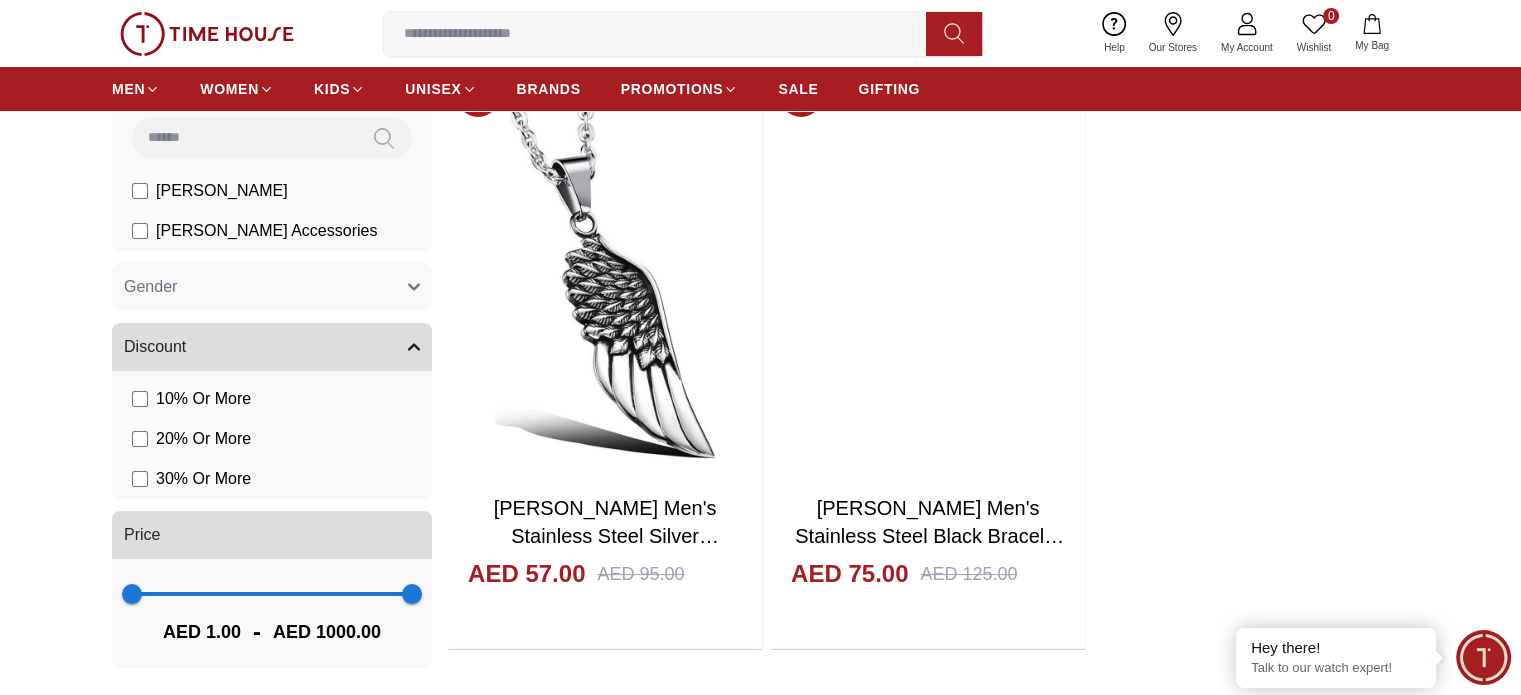 scroll, scrollTop: 0, scrollLeft: 0, axis: both 